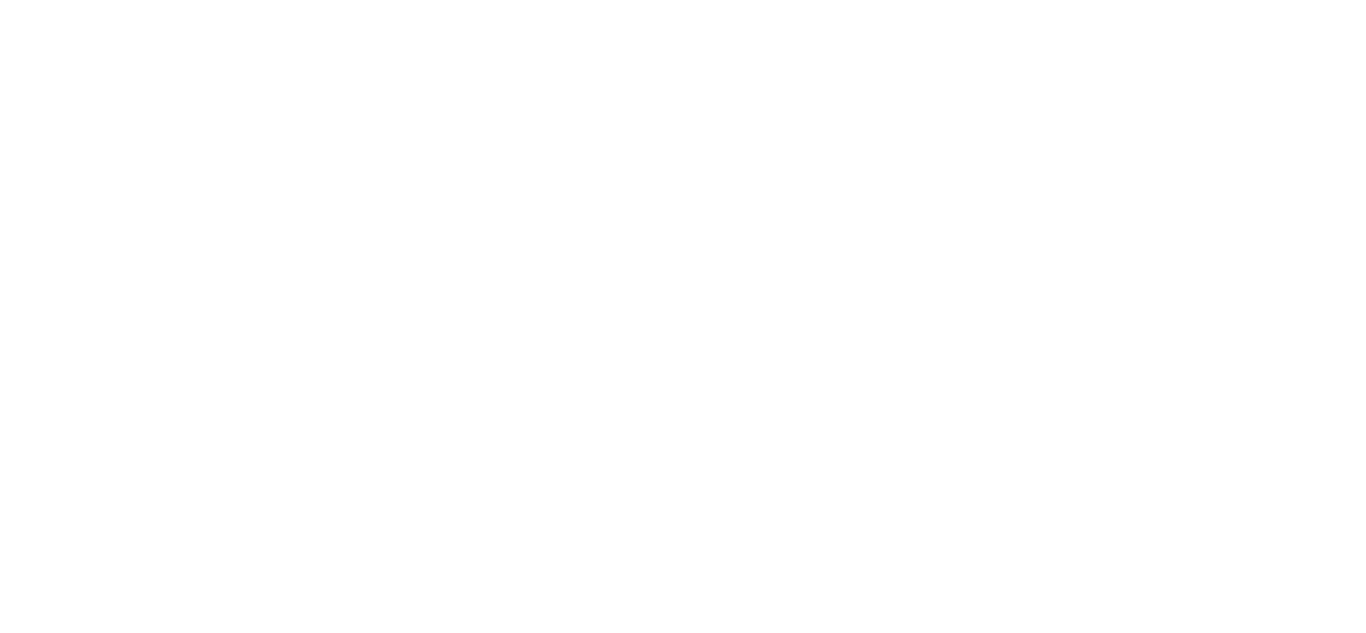 scroll, scrollTop: 0, scrollLeft: 0, axis: both 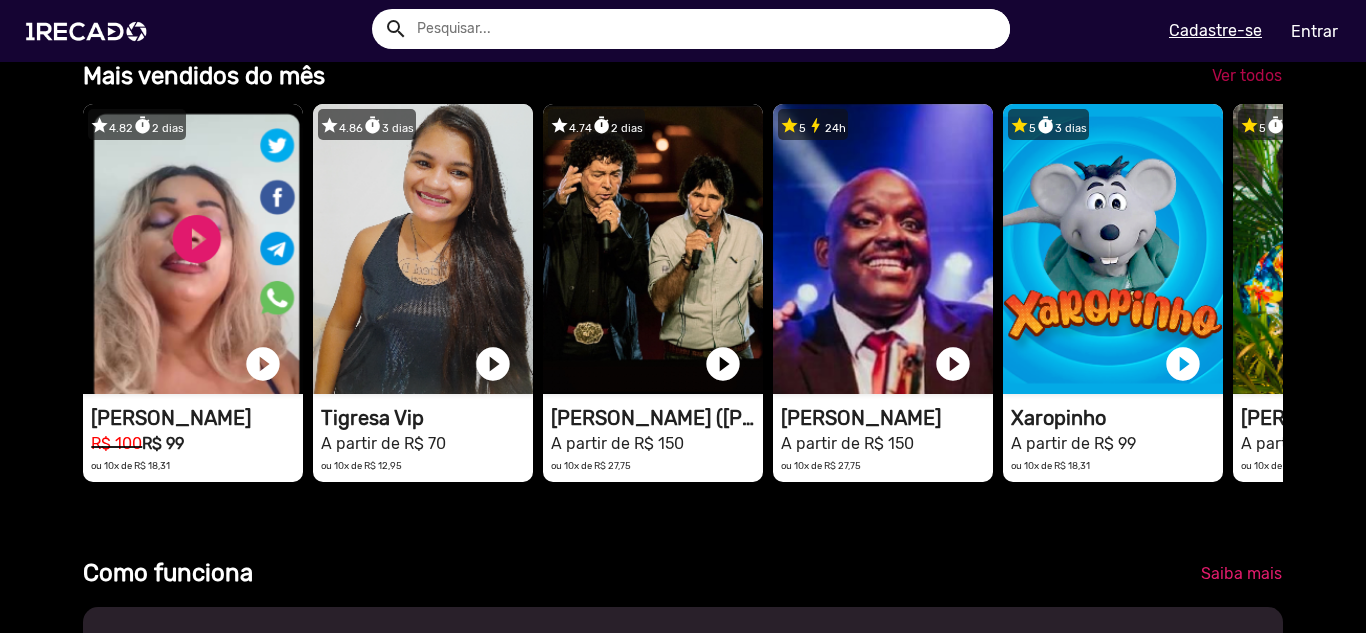 click on "Ver todos" 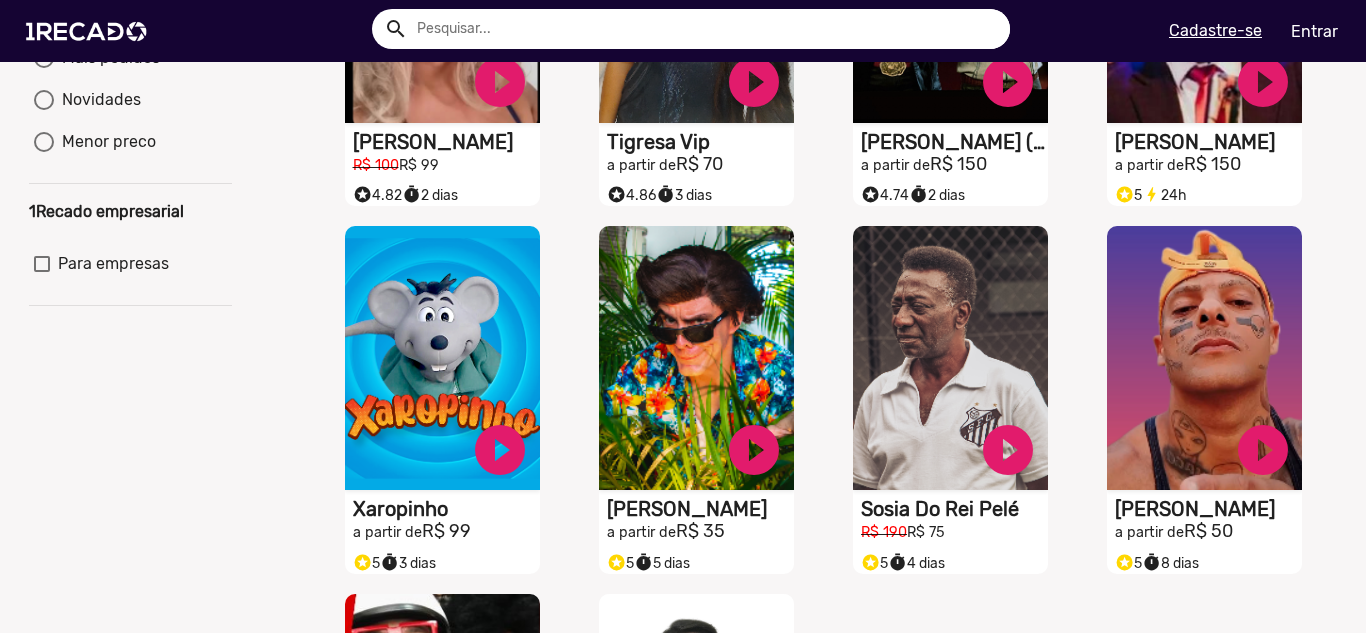 scroll, scrollTop: 0, scrollLeft: 0, axis: both 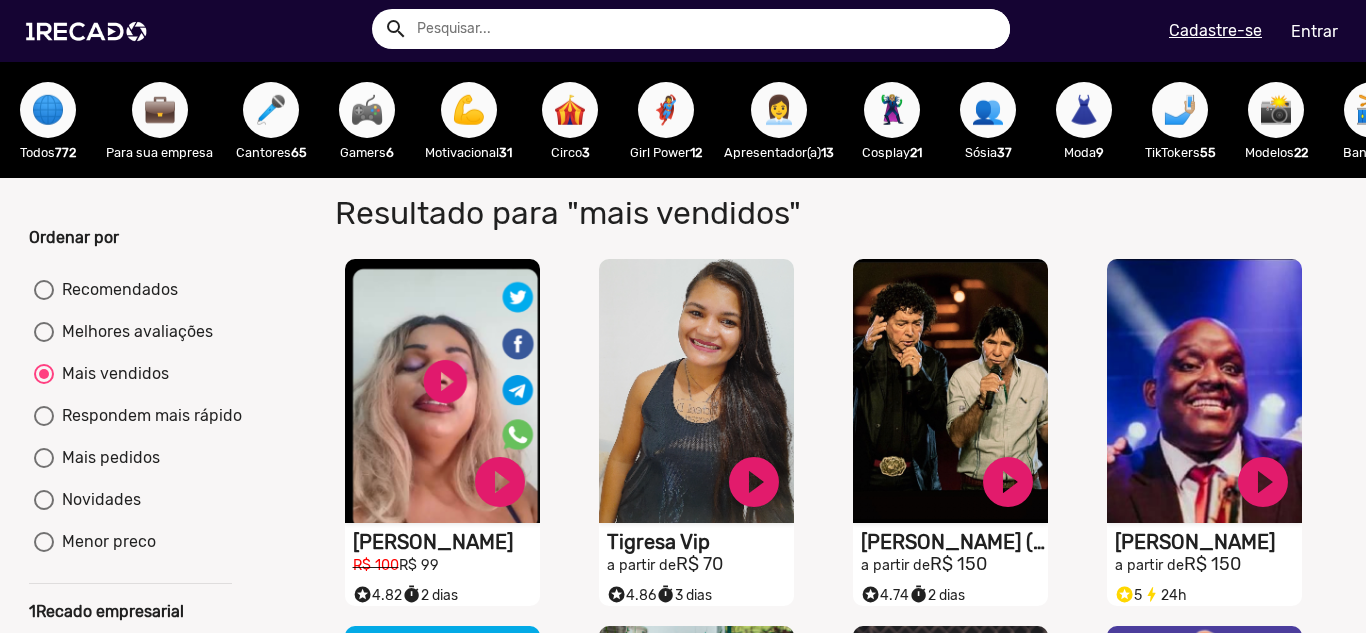 click on "🎮" at bounding box center [367, 110] 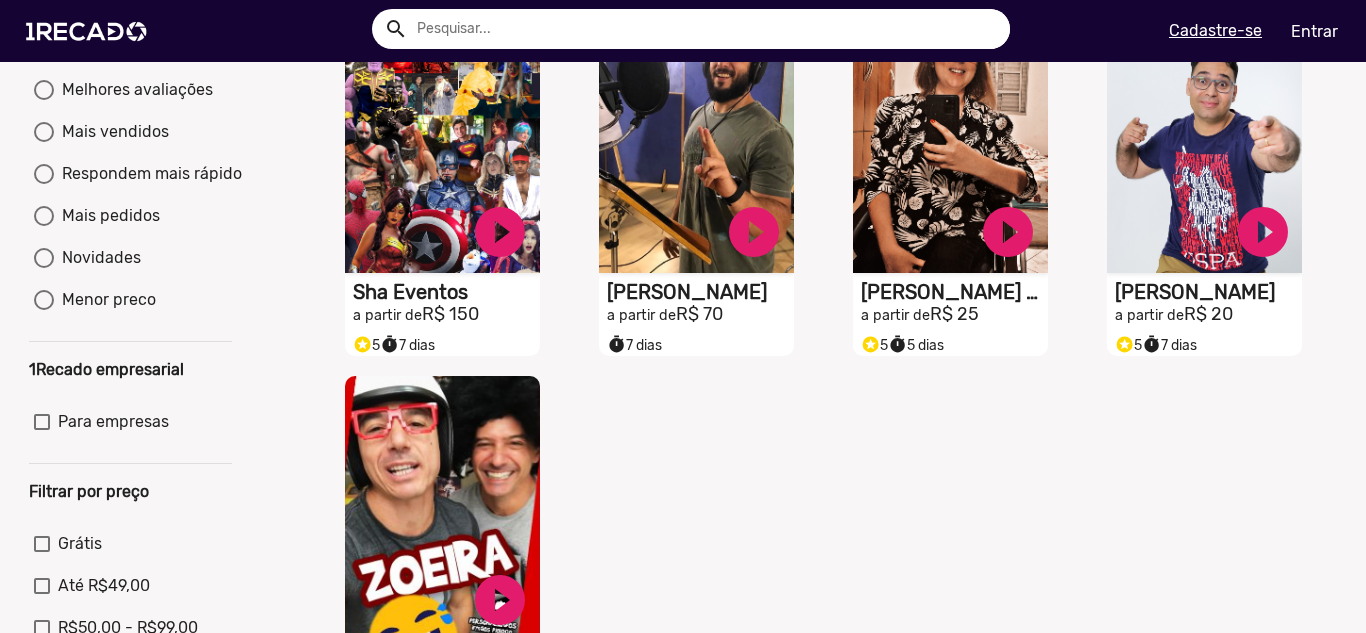 scroll, scrollTop: 0, scrollLeft: 0, axis: both 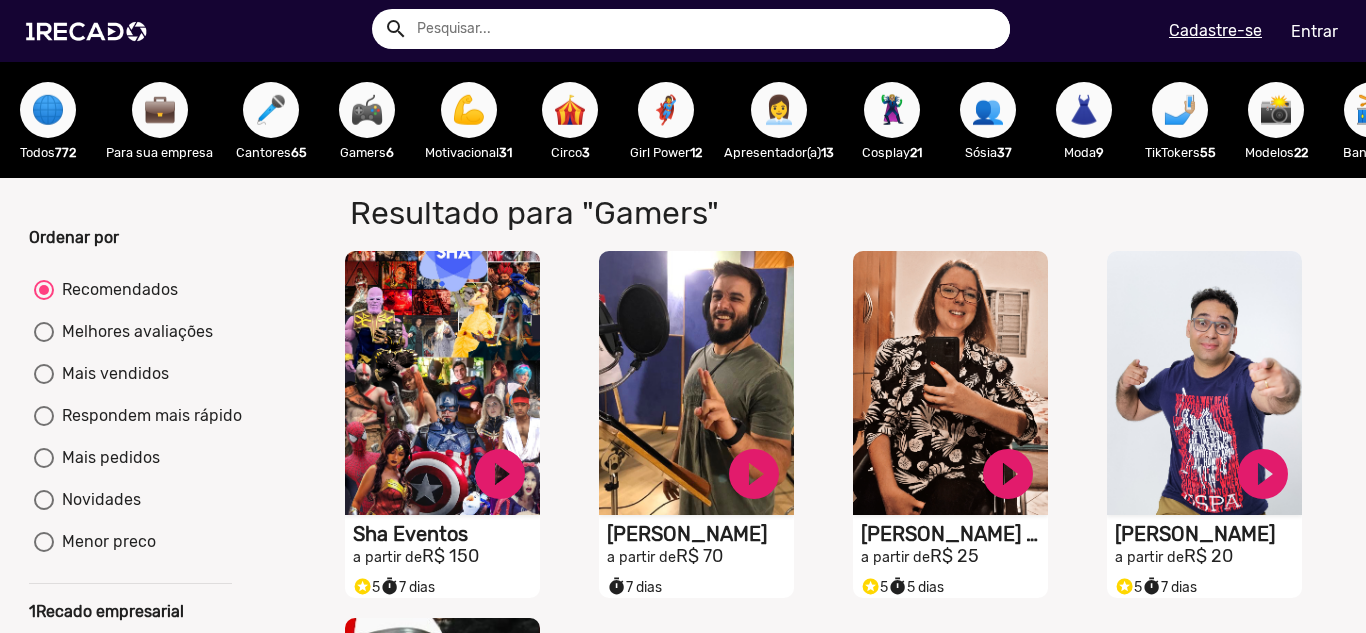 click on "🎤" at bounding box center [271, 110] 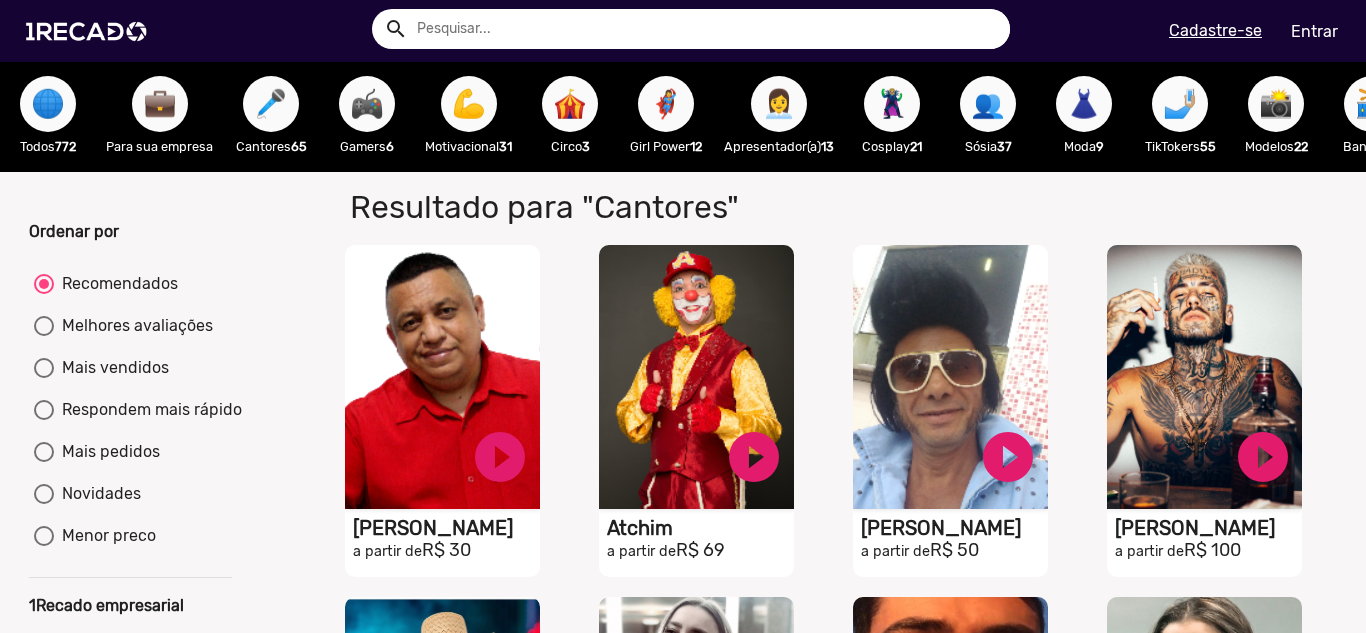 scroll, scrollTop: 0, scrollLeft: 0, axis: both 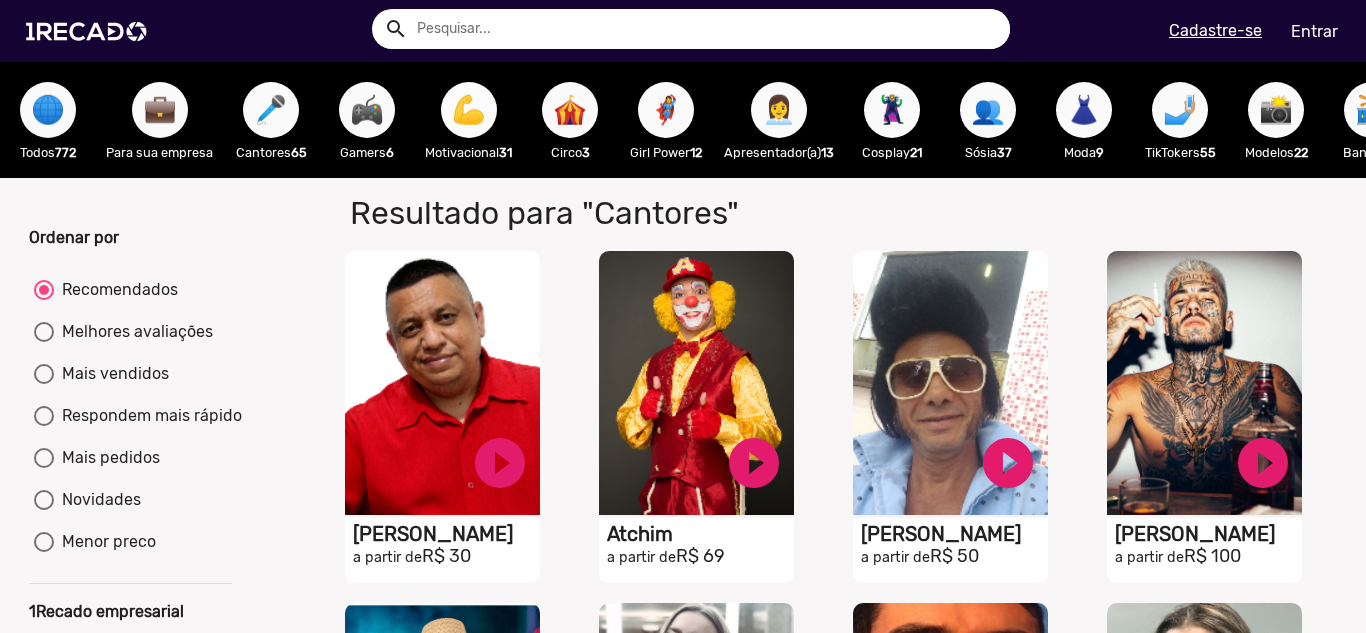 click on "💪" at bounding box center [469, 110] 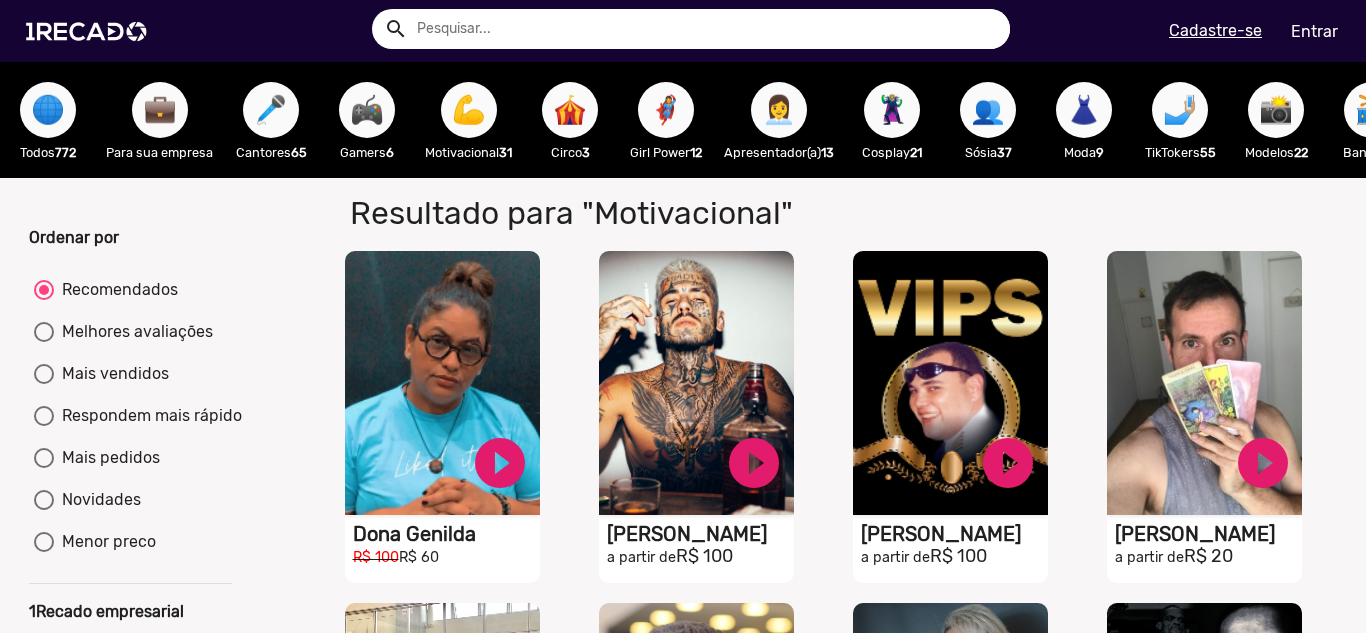 click on "🎪" at bounding box center (570, 110) 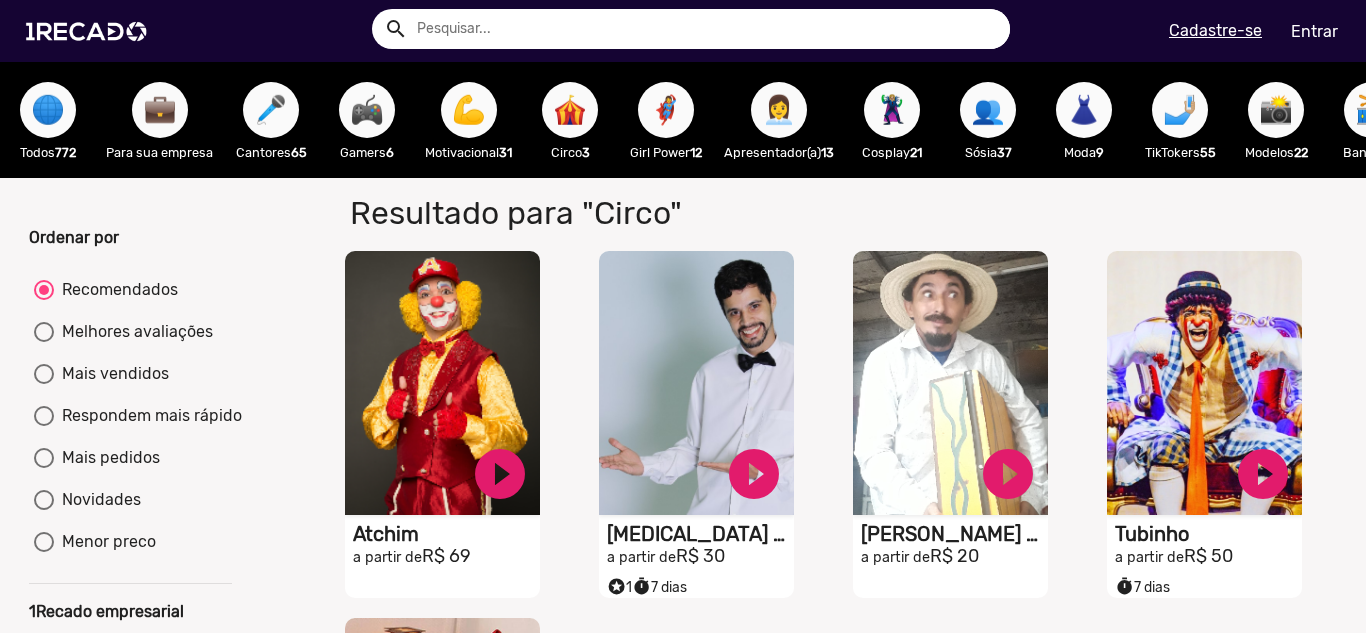 click on "🦸‍♀️" at bounding box center [666, 110] 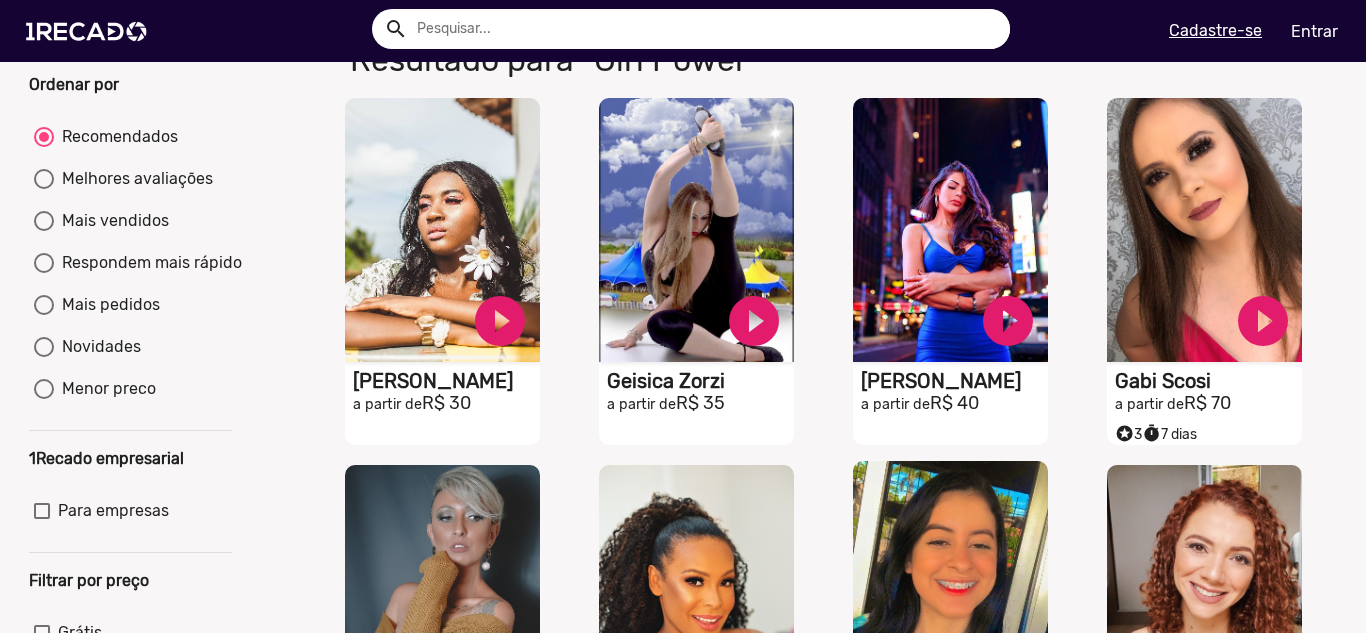 scroll, scrollTop: 0, scrollLeft: 0, axis: both 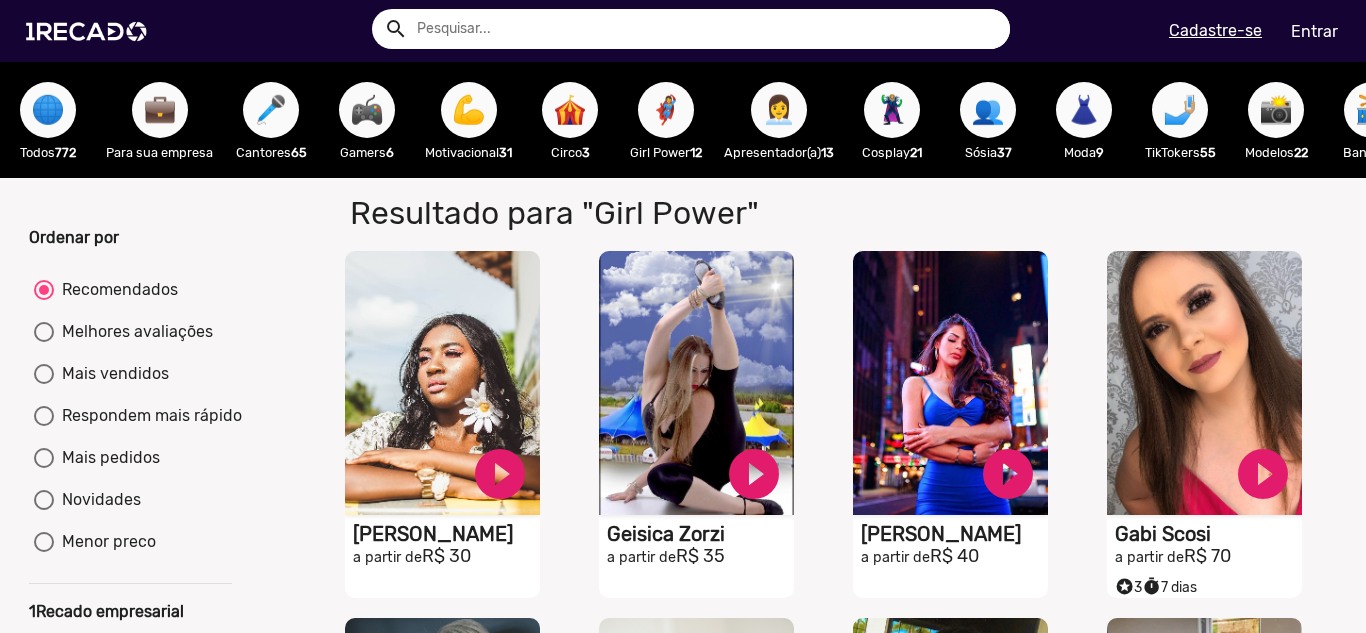 click on "👩‍💼" at bounding box center [779, 110] 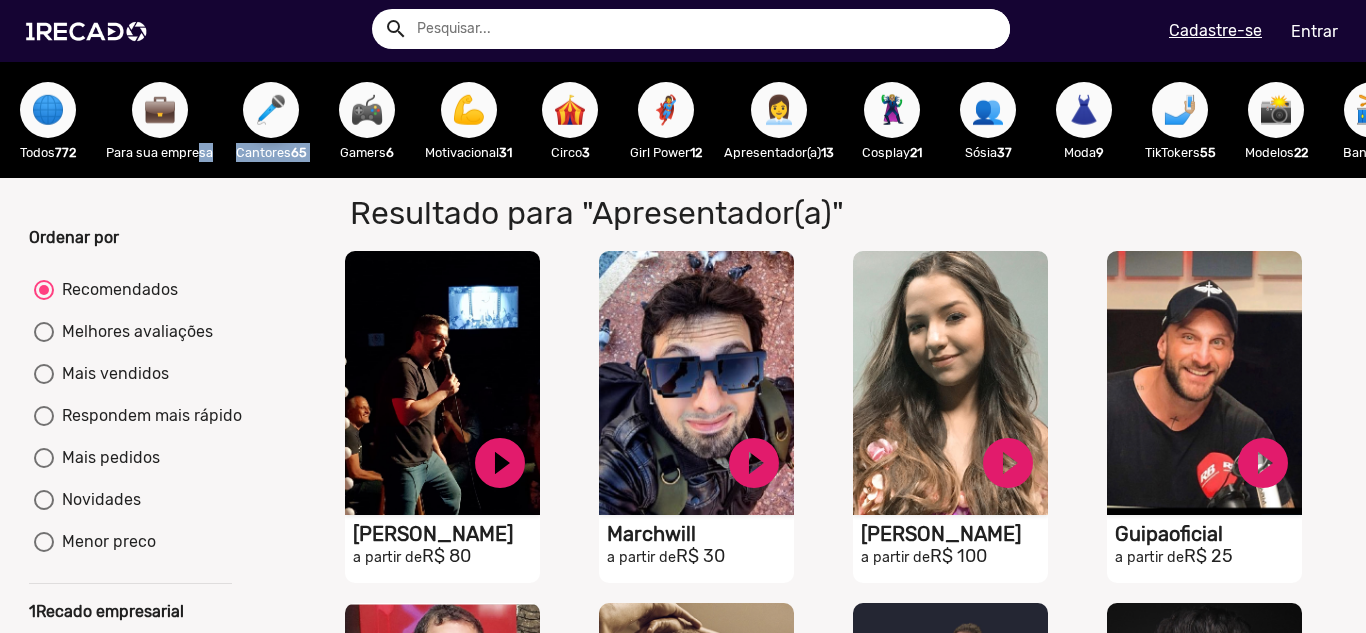 drag, startPoint x: 205, startPoint y: 178, endPoint x: 320, endPoint y: 178, distance: 115 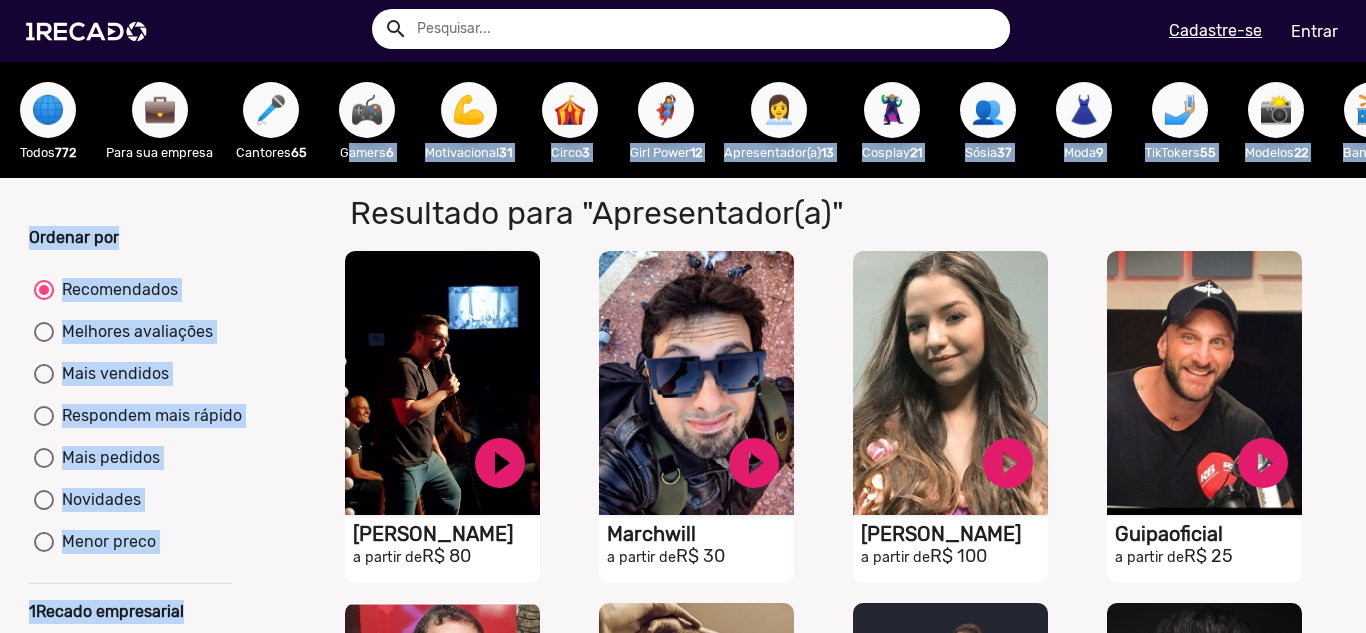 drag, startPoint x: 298, startPoint y: 192, endPoint x: 351, endPoint y: 183, distance: 53.75872 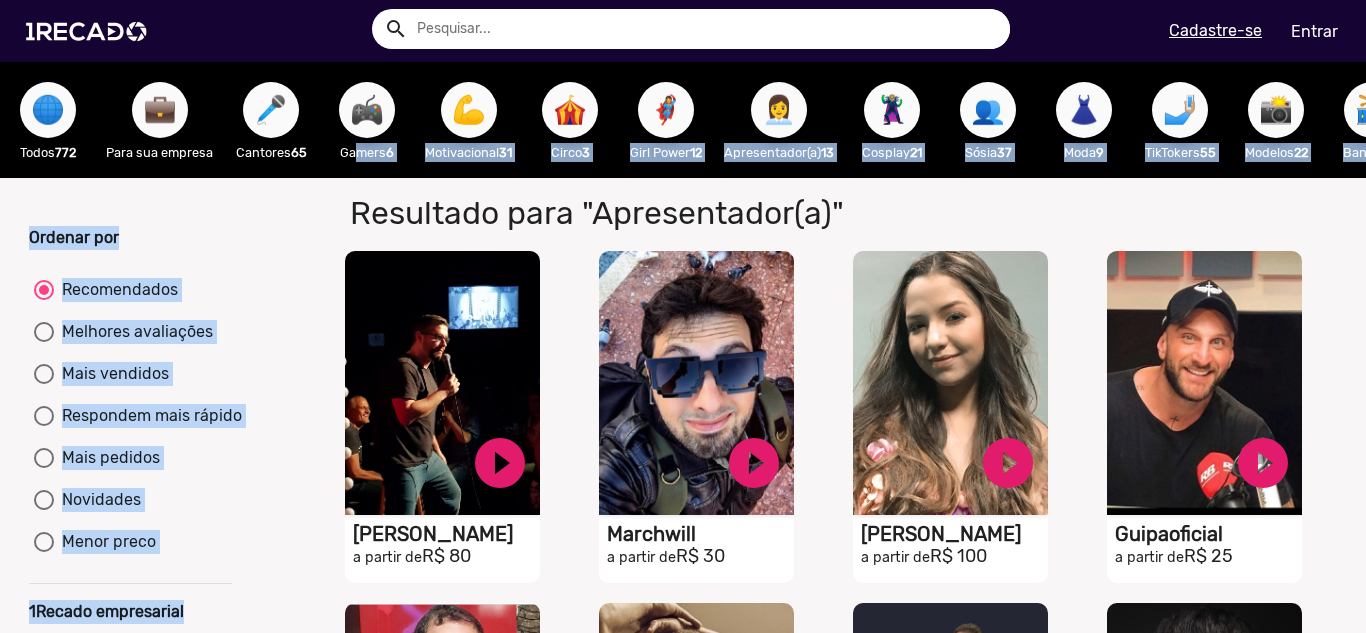 click on "Ordenar por    Recomendados     Melhores avaliações     Mais vendidos     Respondem mais rápido     Mais pedidos     Novidades     Menor preco  1Recado empresarial    Para empresas  Filtrar por preço    Grátis     Até R$49,00     R$50,00 - R$99,00     R$100,00 - R$149,00     Acima de R$150,00   Resultado para "Apresentador(a)"   para "Apresentador(a)"   S1RECADO vídeos dedicados para fãs e empresas   play_circle_filled  [PERSON_NAME] a partir de  R$ 80   S1RECADO vídeos dedicados para fãs e empresas   play_circle_filled  Marchwill a partir de  R$ 30   S1RECADO vídeos dedicados para fãs e empresas   play_circle_filled  [PERSON_NAME] a partir de  R$ 100   S1RECADO vídeos dedicados para fãs e empresas   play_circle_filled  Guipaoficial a partir de  R$ 25   S1RECADO vídeos dedicados para fãs e empresas   play_circle_filled  [PERSON_NAME] a partir de  R$ 29  timer  7 dias   S1RECADO vídeos dedicados para fãs e empresas   play_circle_filled  [PERSON_NAME]  a partir de  5" 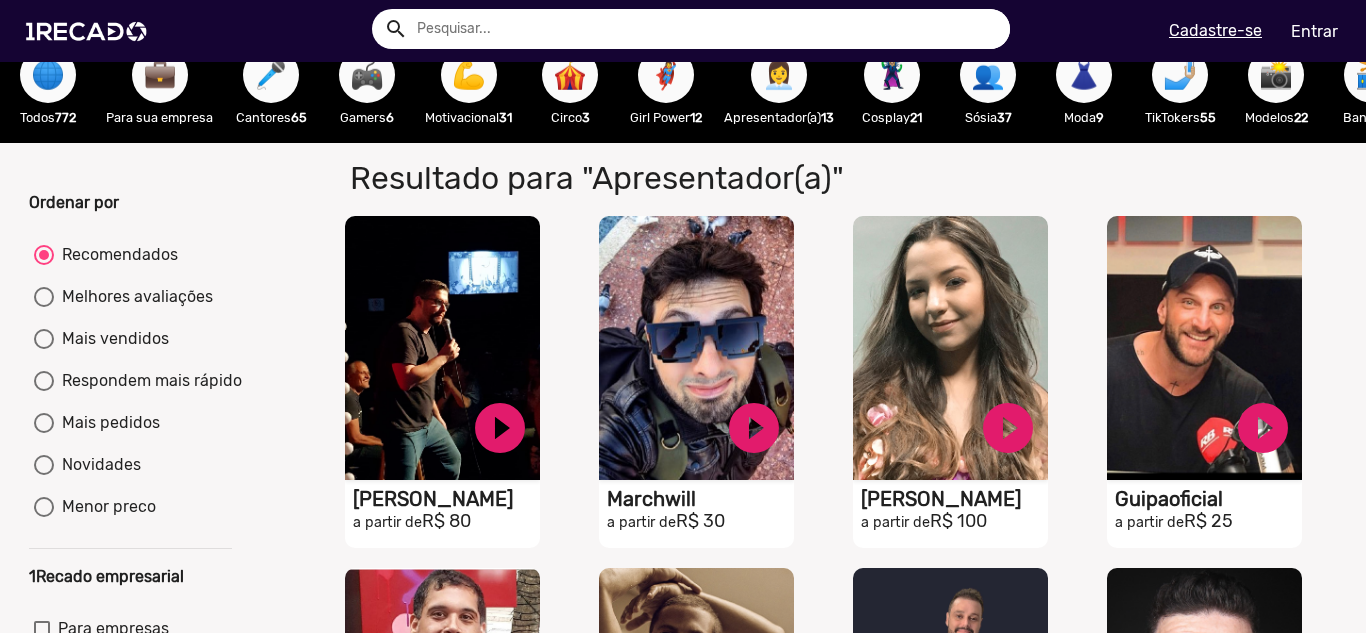 scroll, scrollTop: 0, scrollLeft: 0, axis: both 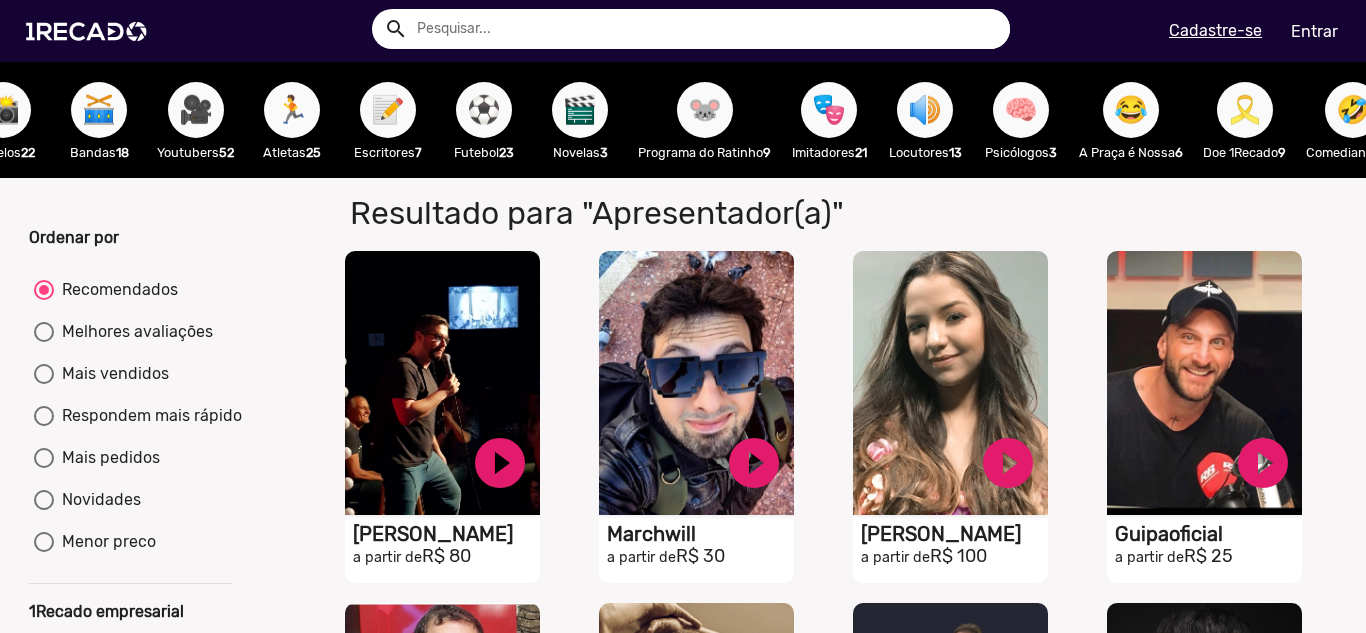click on "🐭  Programa do Ratinho  9" at bounding box center [704, 120] 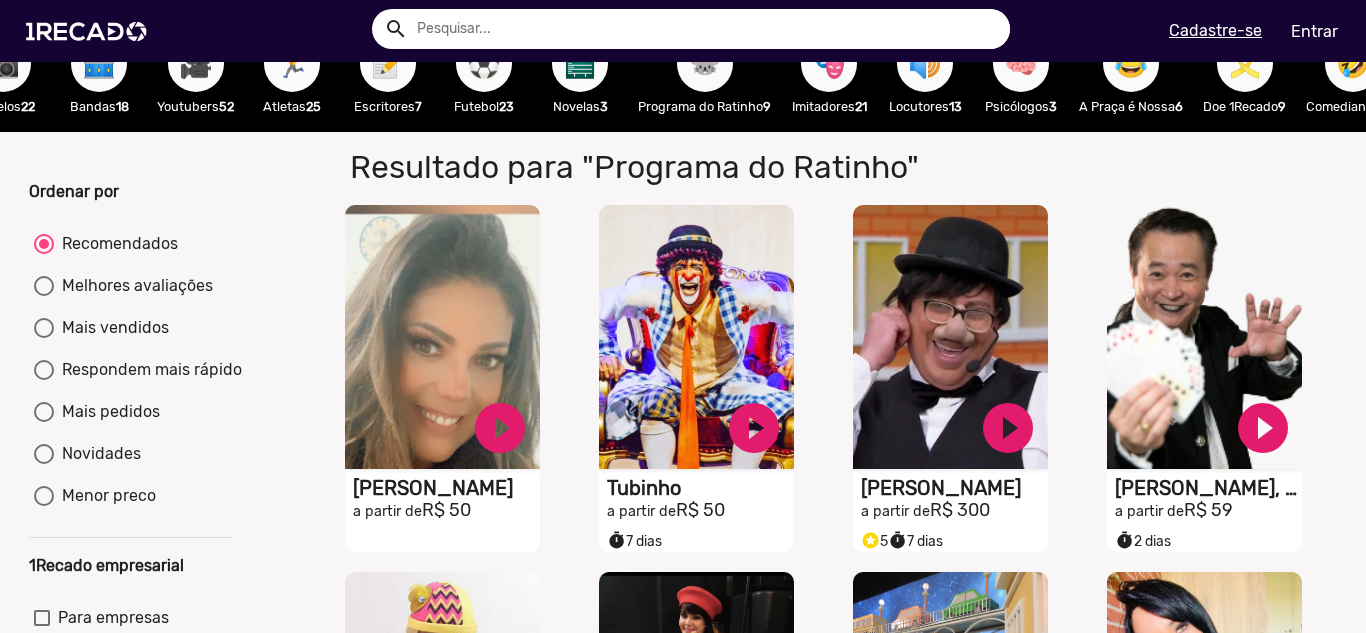 scroll, scrollTop: 0, scrollLeft: 0, axis: both 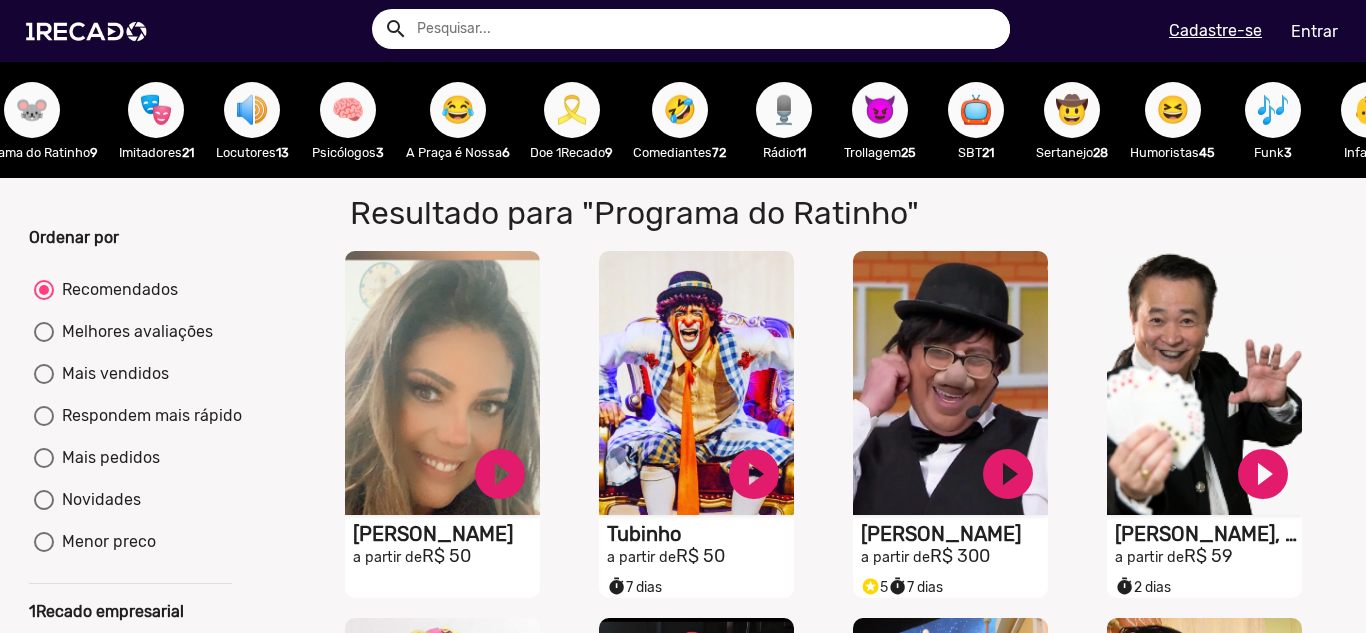 click on "😈" at bounding box center [880, 110] 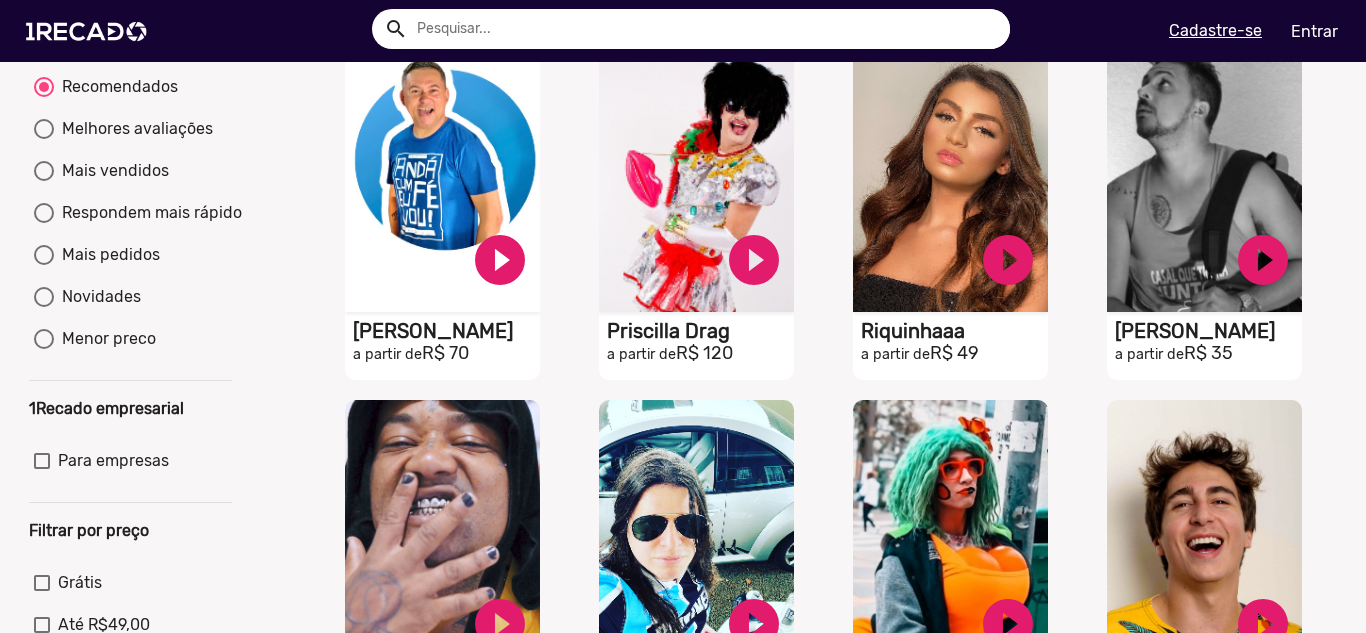 scroll, scrollTop: 0, scrollLeft: 0, axis: both 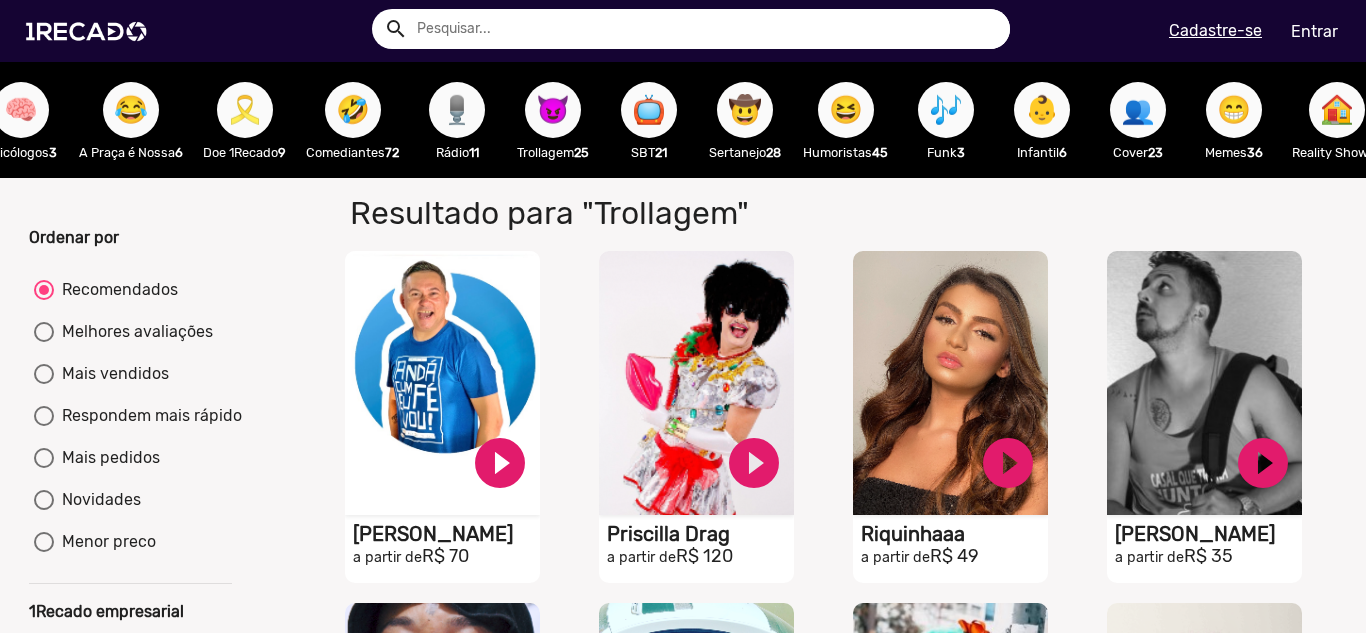click on "🎶" at bounding box center [946, 110] 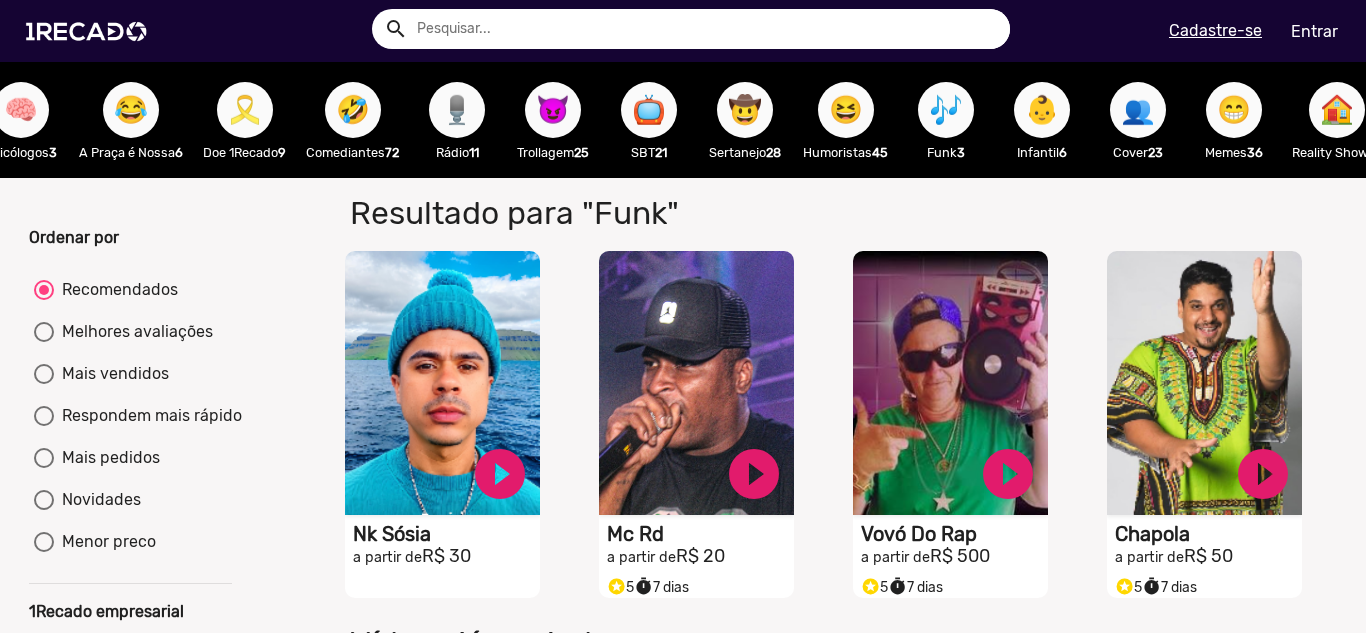 drag, startPoint x: 1030, startPoint y: 193, endPoint x: 1081, endPoint y: 186, distance: 51.47815 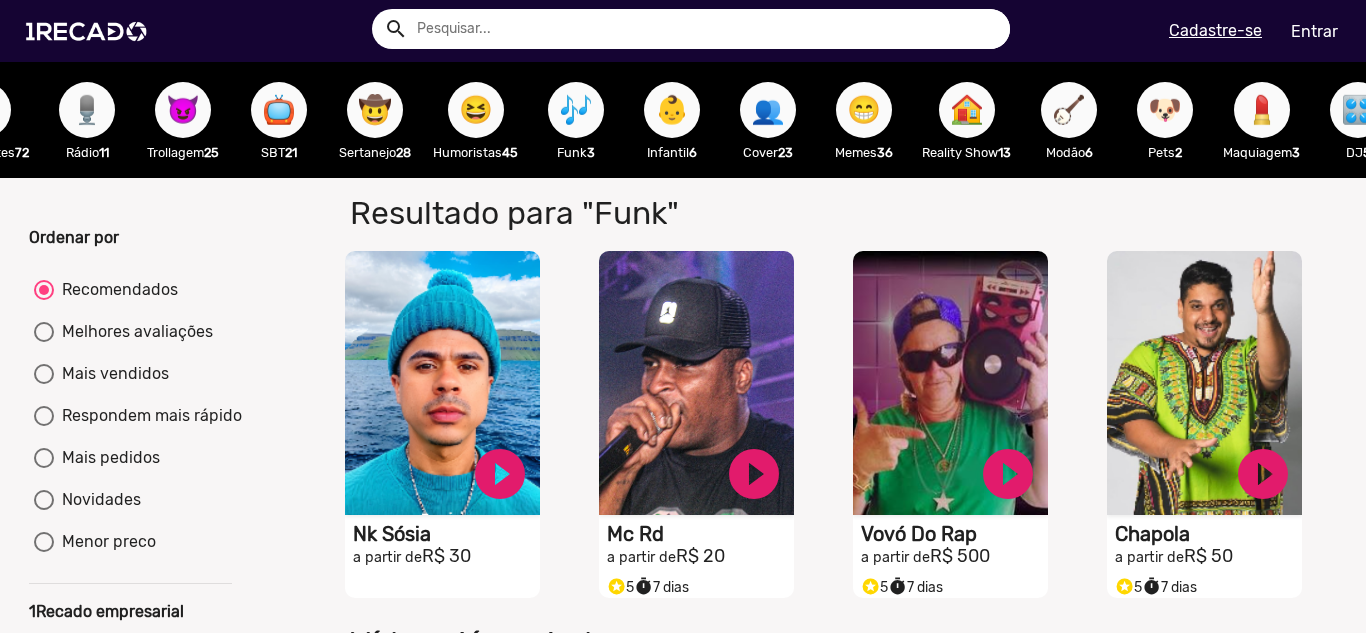 scroll, scrollTop: 0, scrollLeft: 2728, axis: horizontal 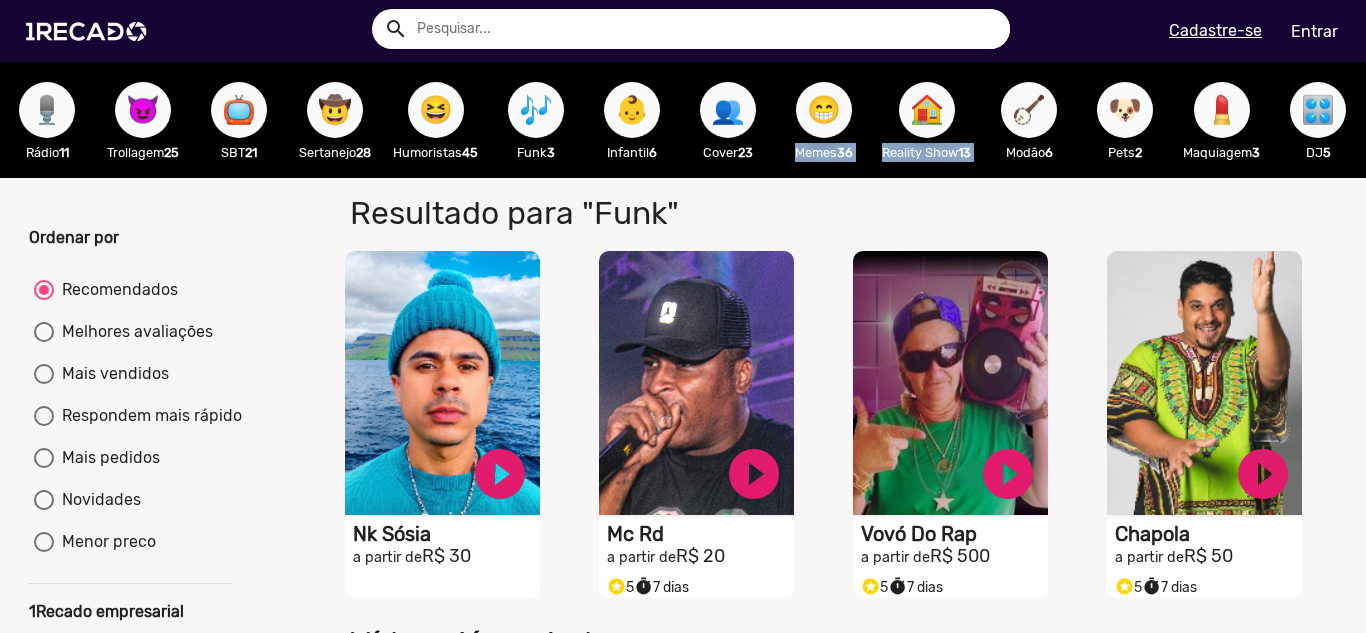 drag, startPoint x: 967, startPoint y: 175, endPoint x: 737, endPoint y: 178, distance: 230.01956 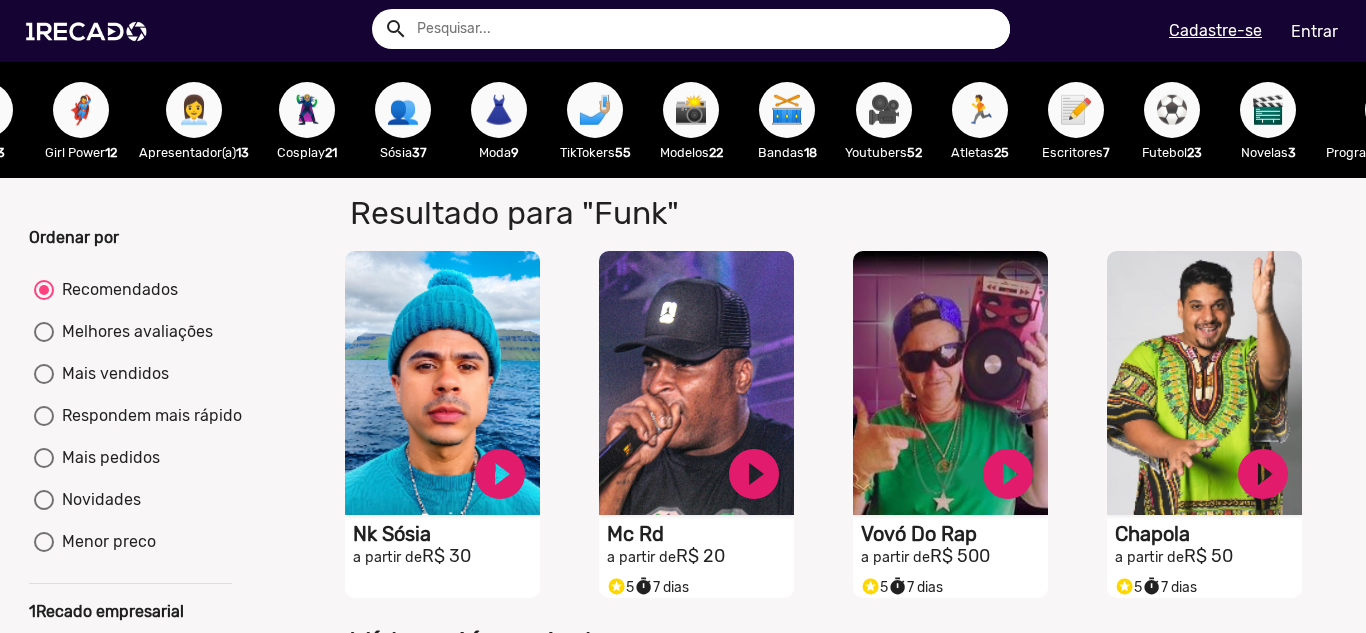 scroll, scrollTop: 0, scrollLeft: 567, axis: horizontal 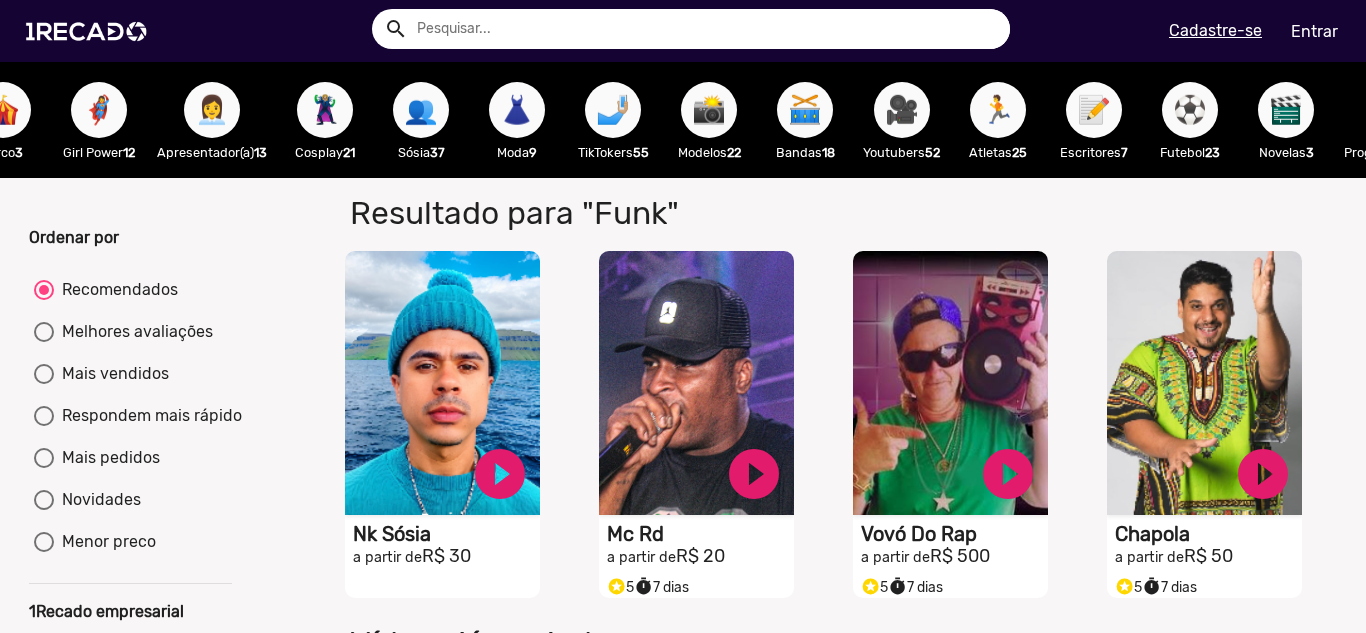 click at bounding box center [706, 29] 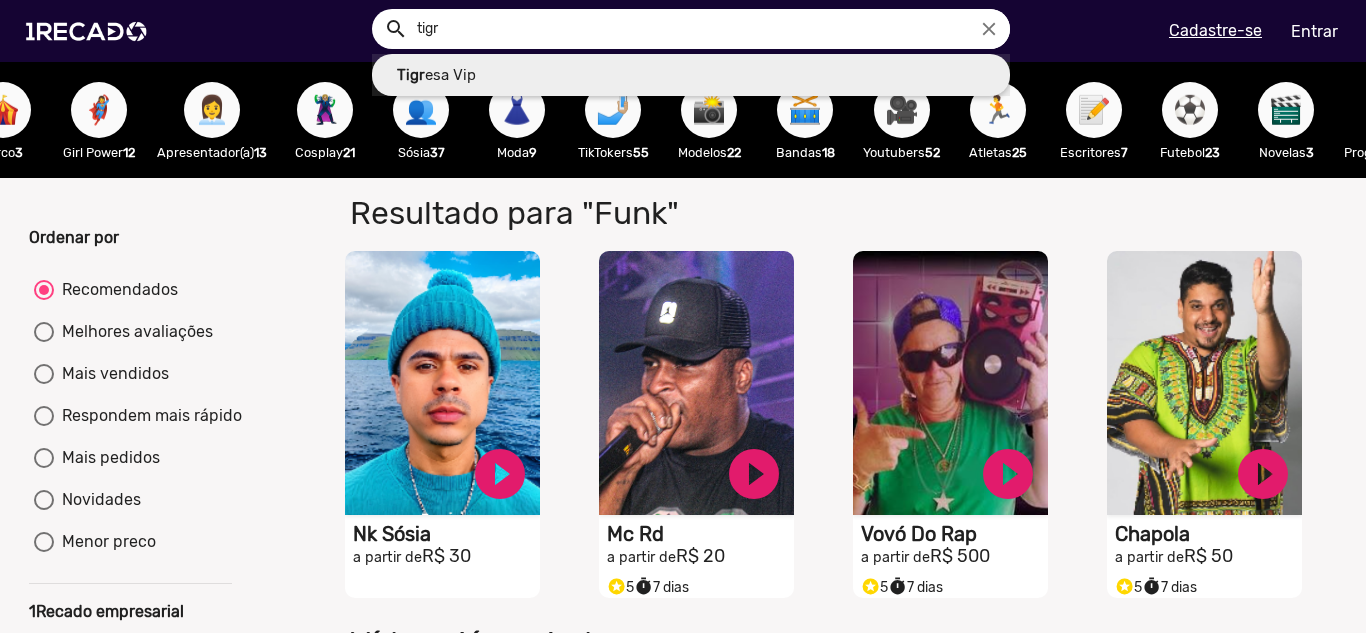 click on "Tigr esa Vip" at bounding box center [691, 75] 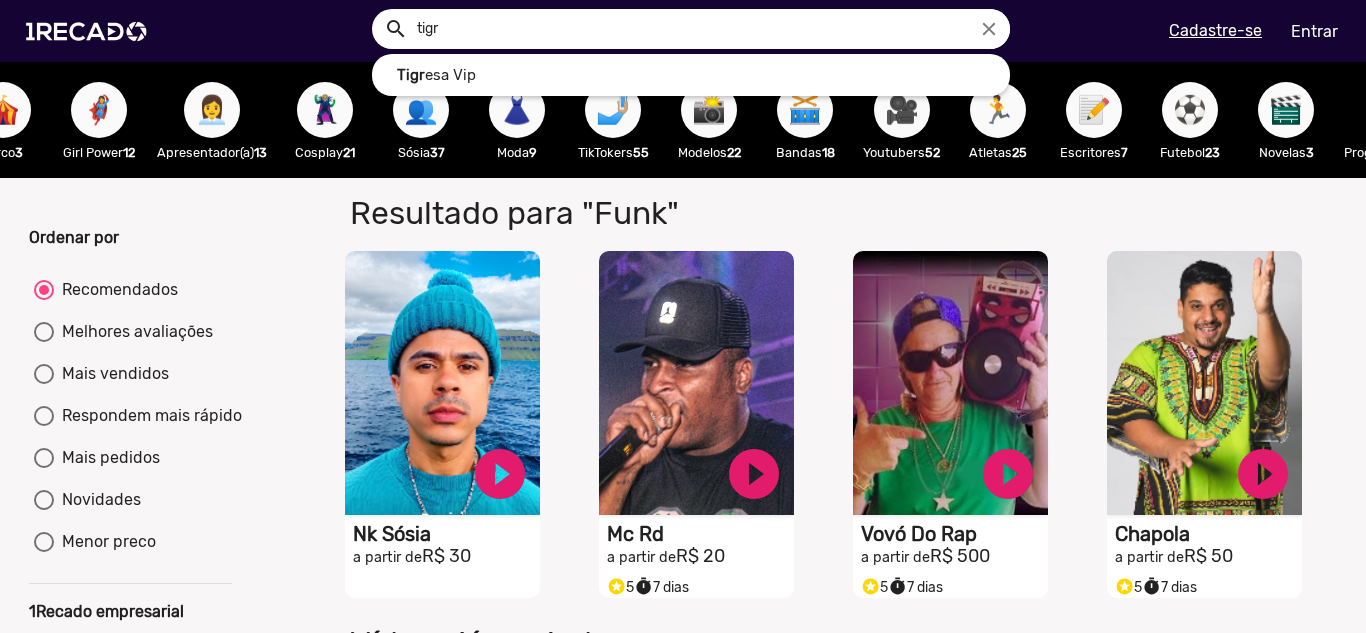 type on "Tigresa Vip" 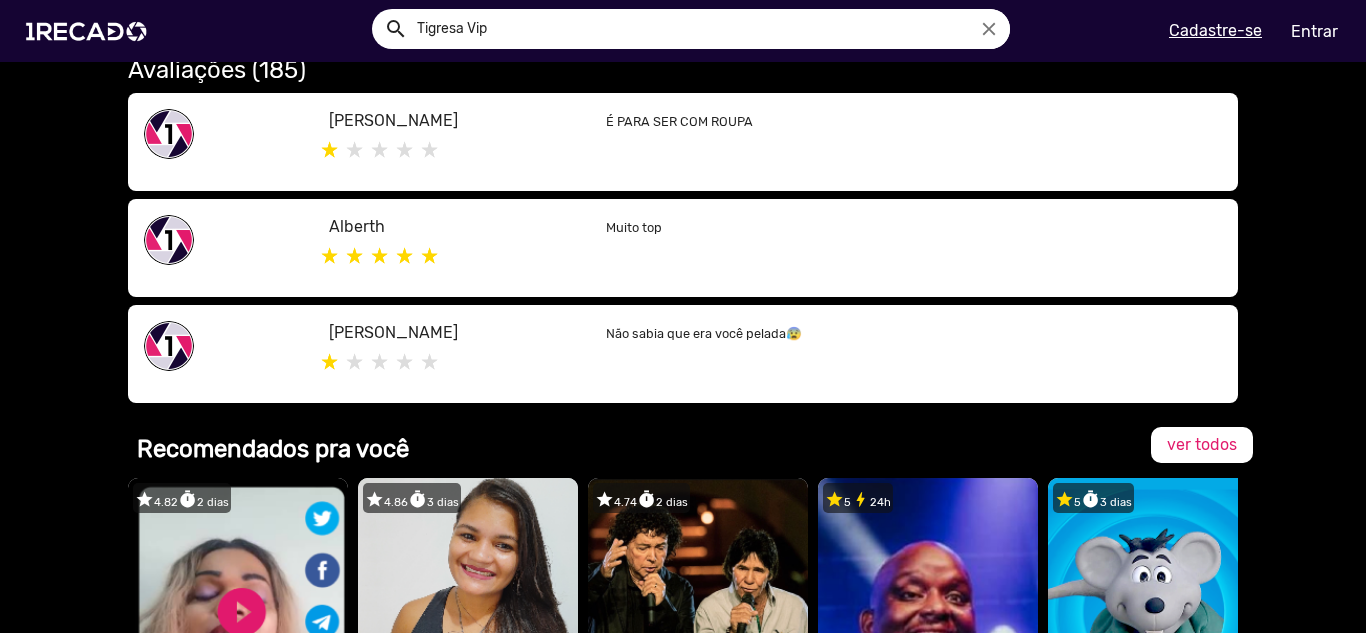 scroll, scrollTop: 1400, scrollLeft: 0, axis: vertical 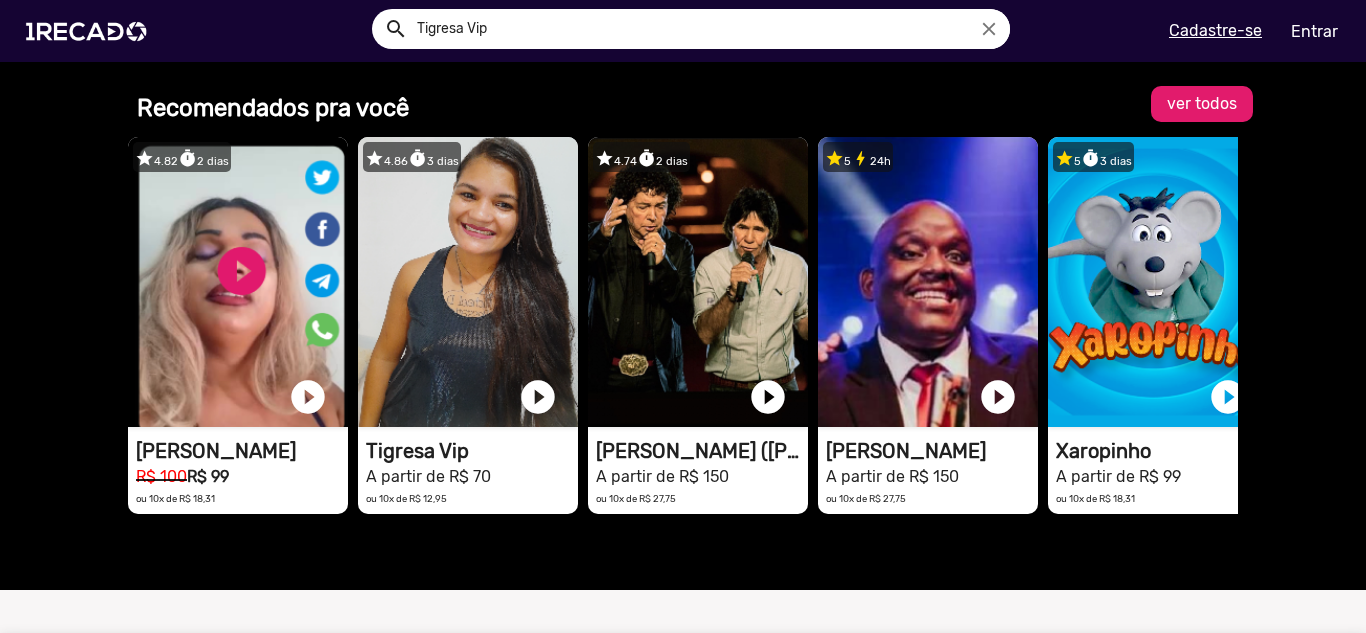 click on "ver todos" 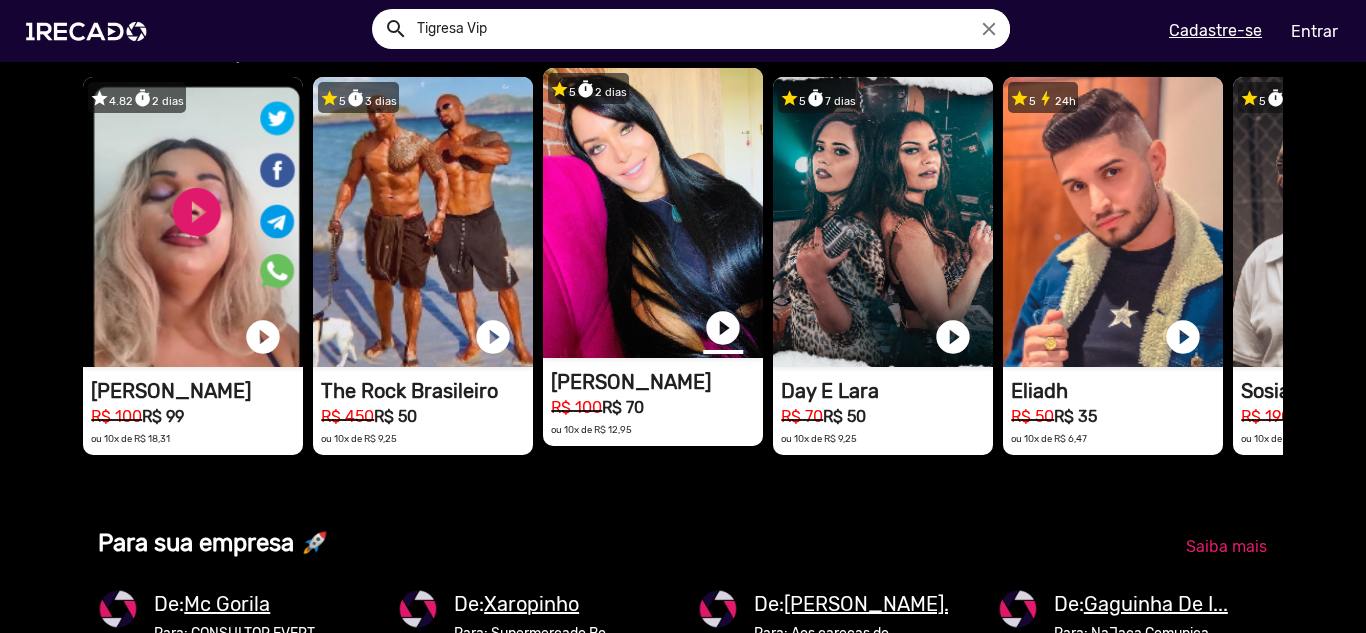 scroll, scrollTop: 1639, scrollLeft: 0, axis: vertical 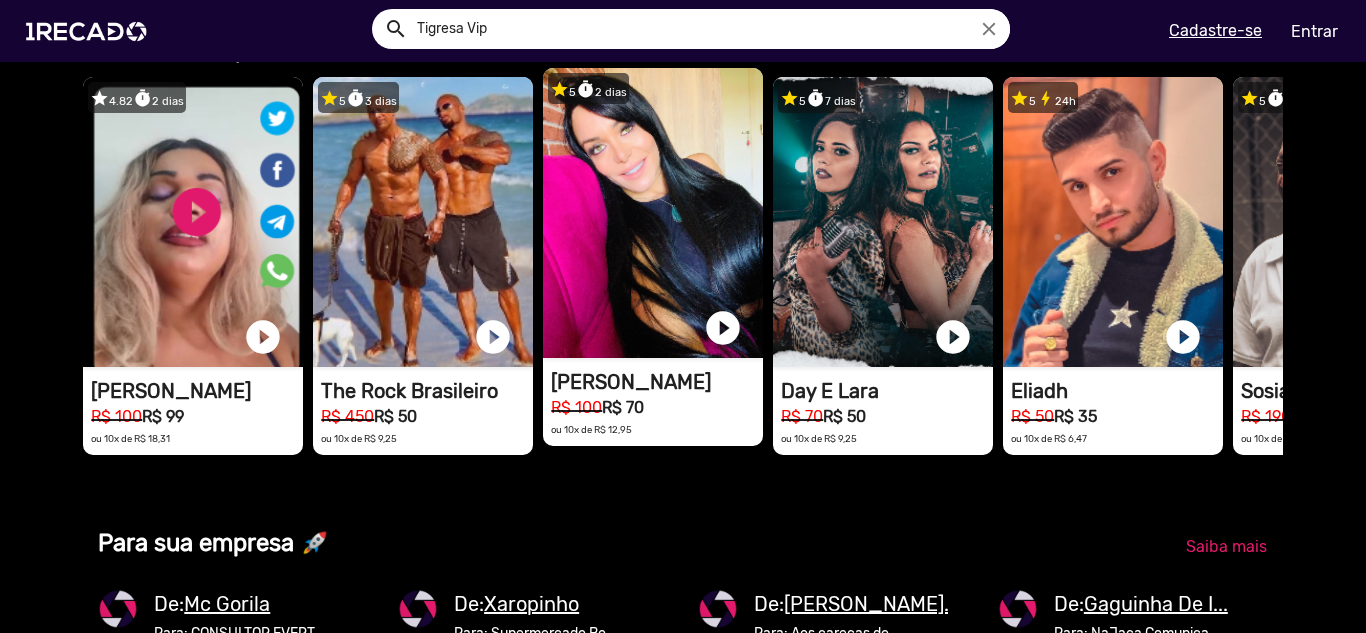 drag, startPoint x: 667, startPoint y: 436, endPoint x: 619, endPoint y: 432, distance: 48.166378 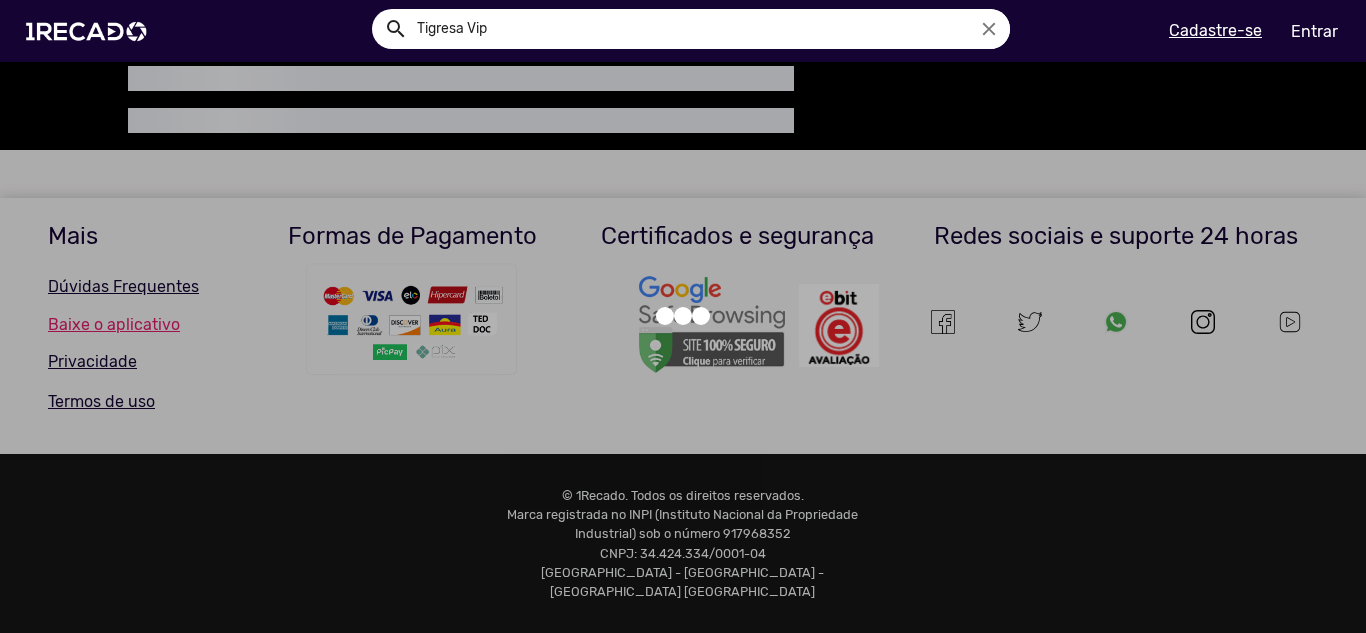 scroll, scrollTop: 0, scrollLeft: 0, axis: both 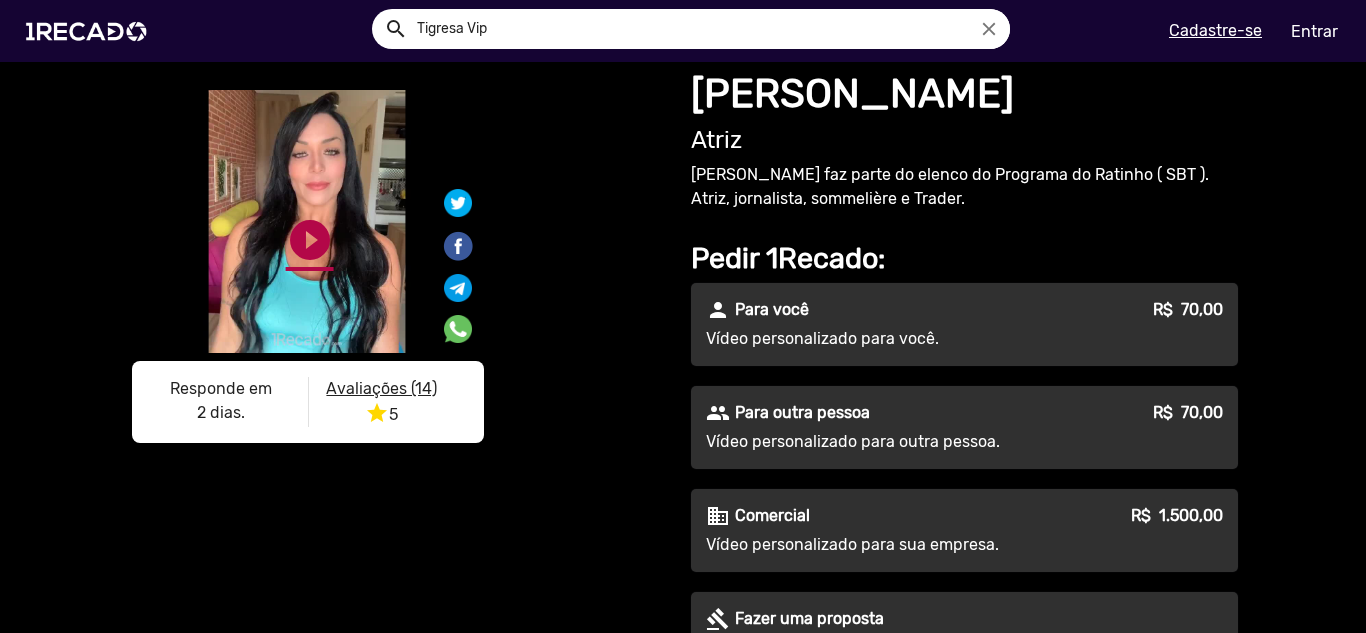 click on "play_circle_filled" 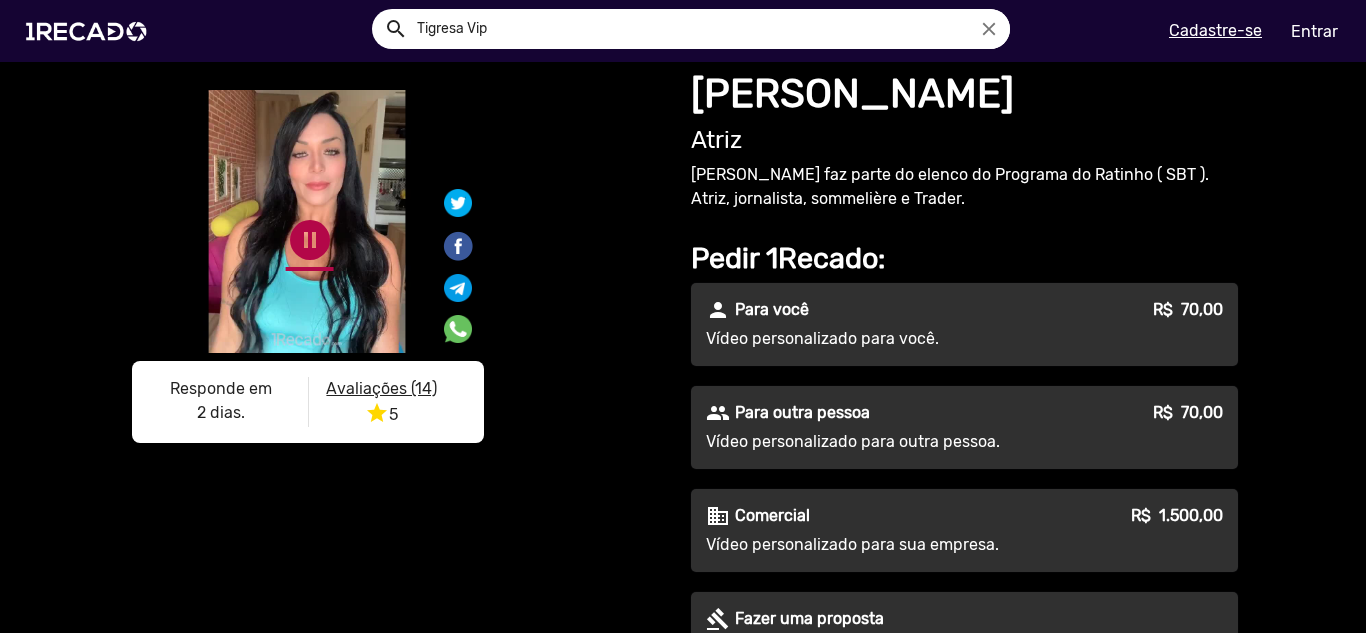 click on "pause_circle" 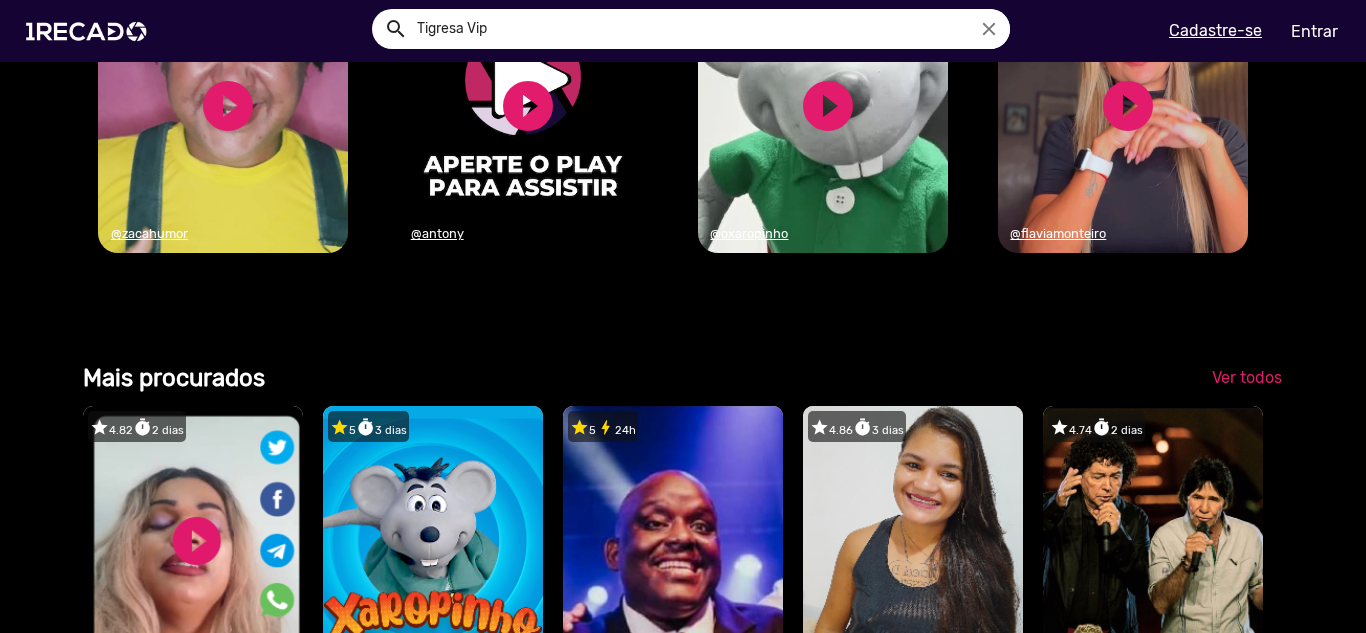 scroll, scrollTop: 2400, scrollLeft: 0, axis: vertical 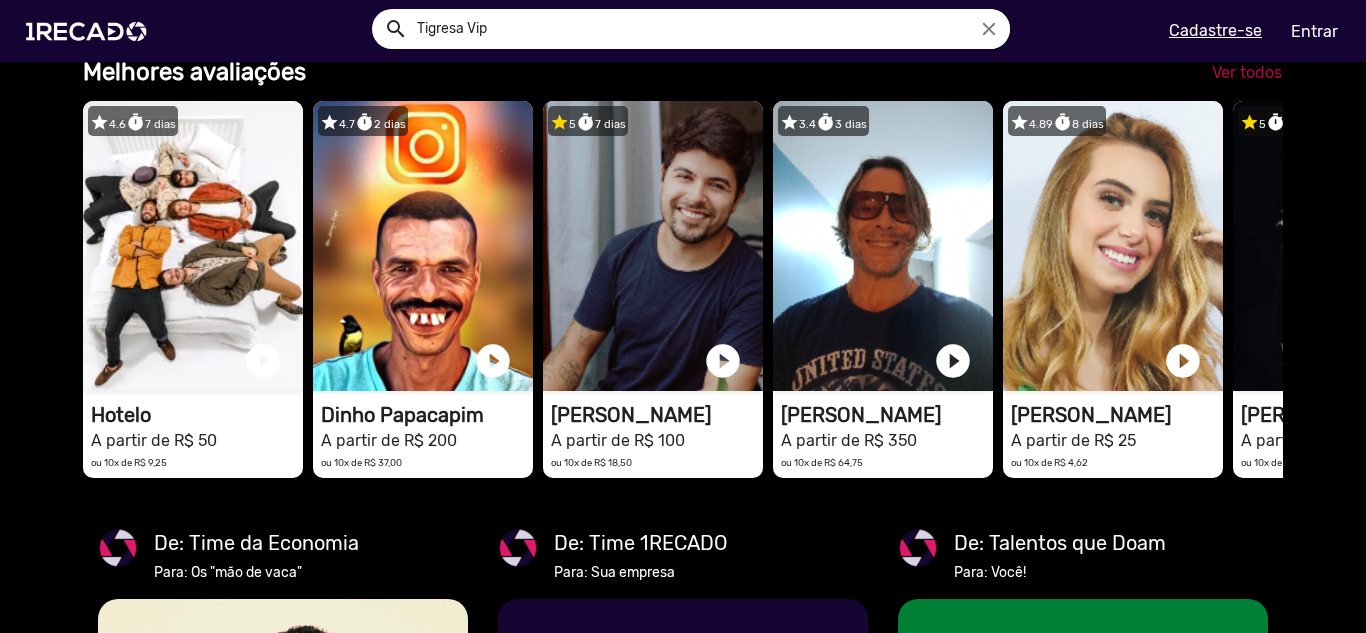 click on "Ver todos" 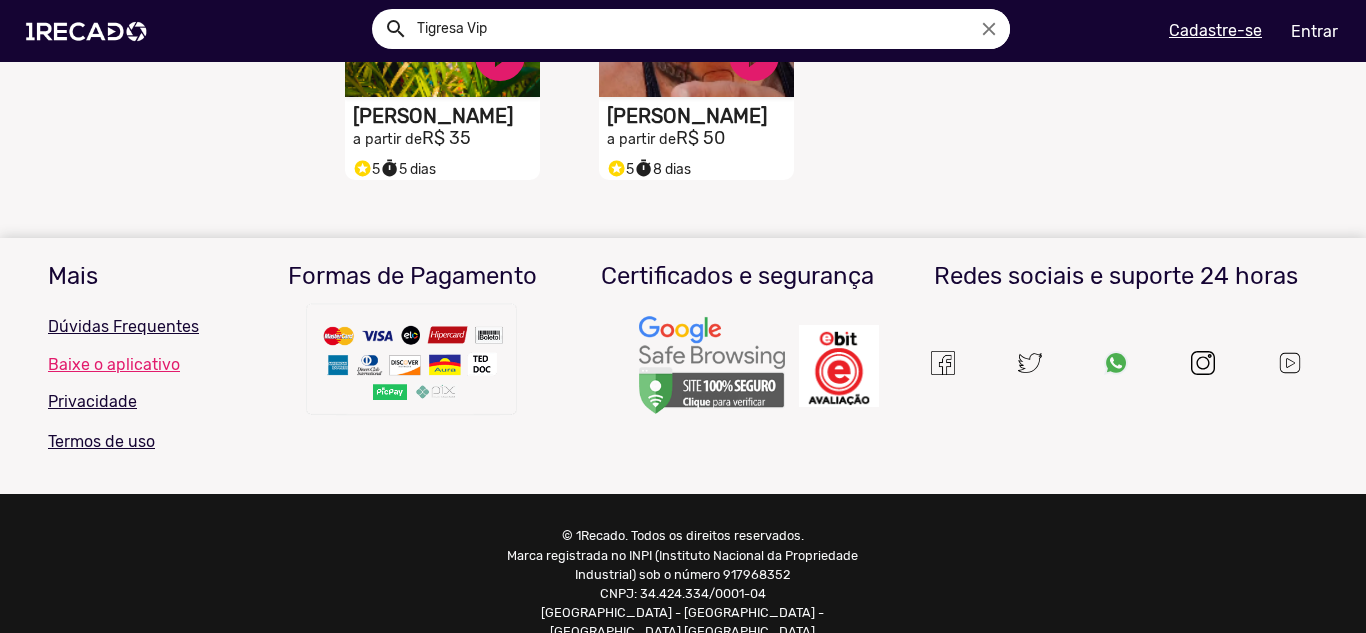 scroll, scrollTop: 700, scrollLeft: 0, axis: vertical 